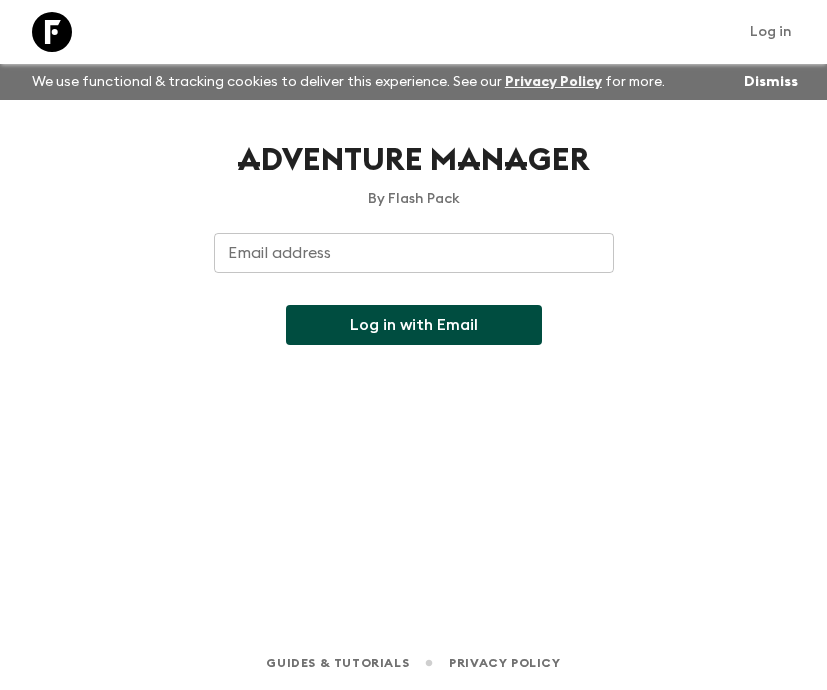 scroll, scrollTop: 0, scrollLeft: 0, axis: both 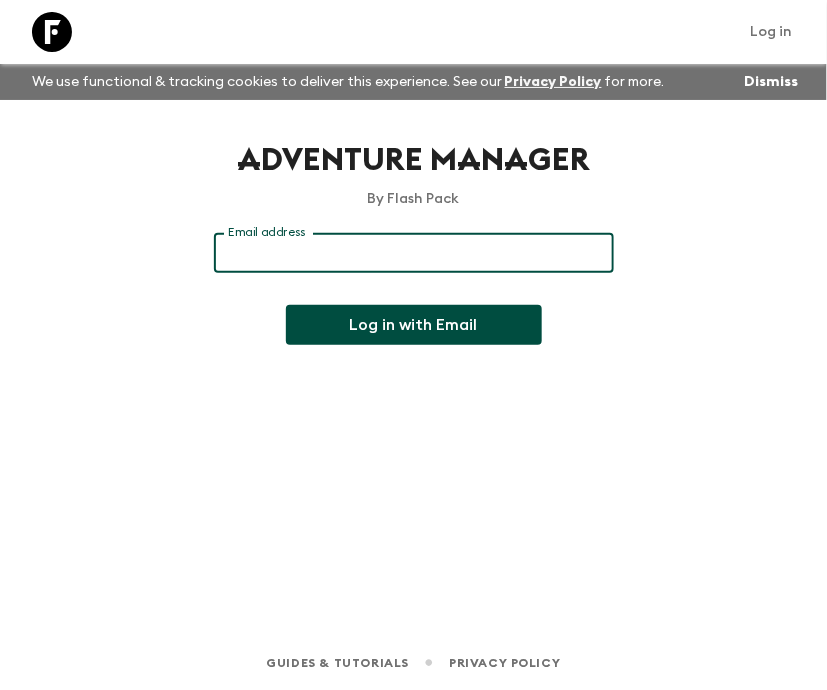 click on "Email address" at bounding box center (414, 253) 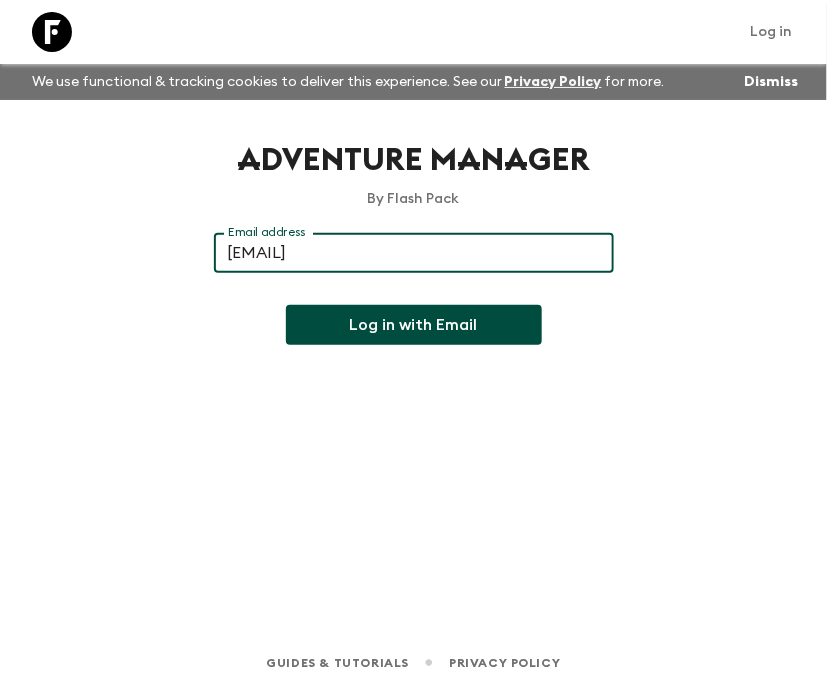 type on "[EMAIL]" 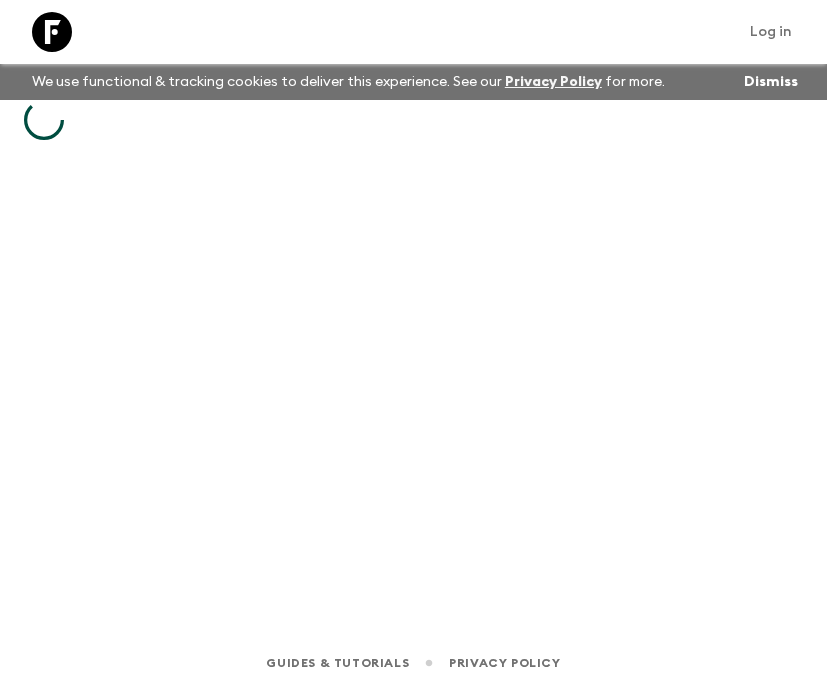 scroll, scrollTop: 0, scrollLeft: 0, axis: both 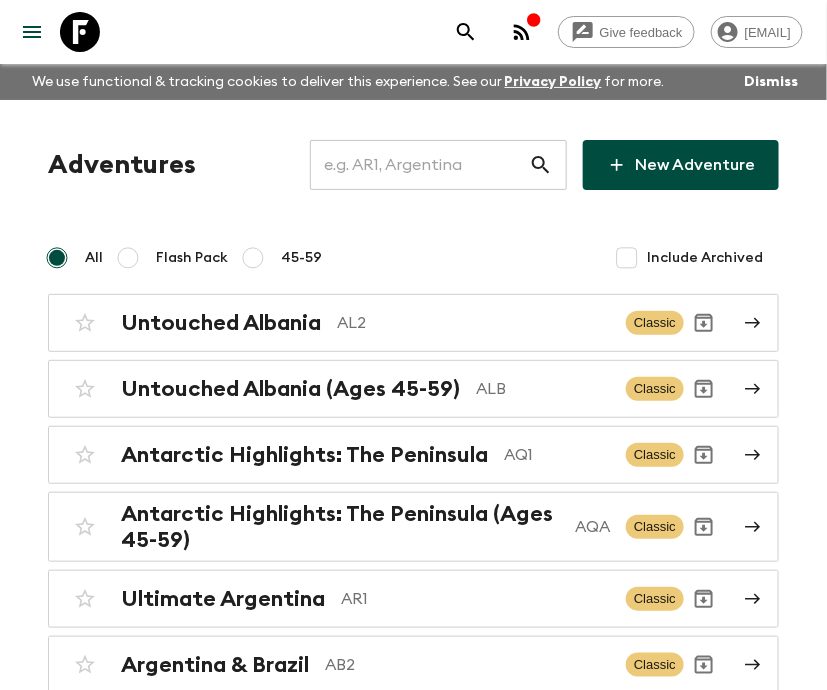click at bounding box center [419, 165] 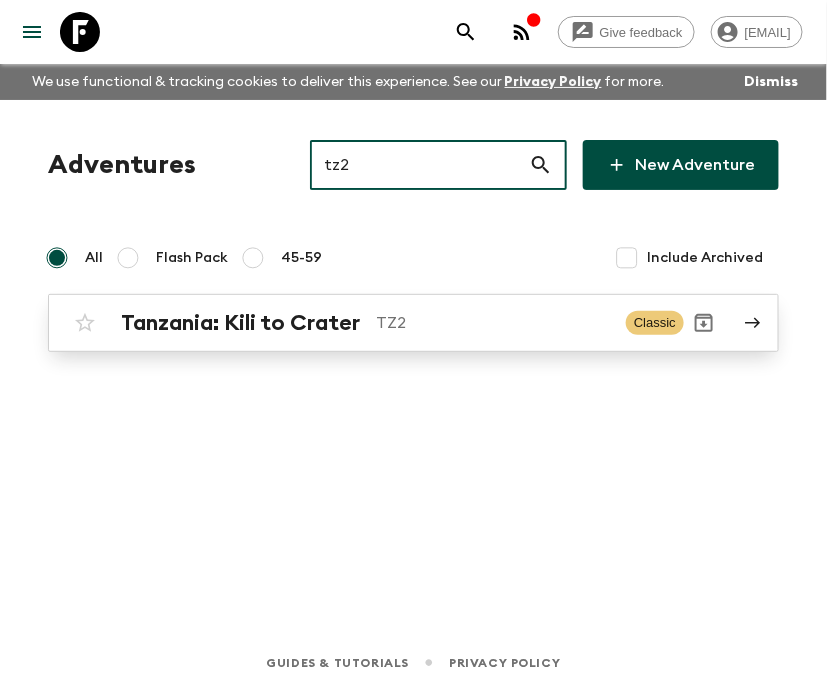 type on "tz2" 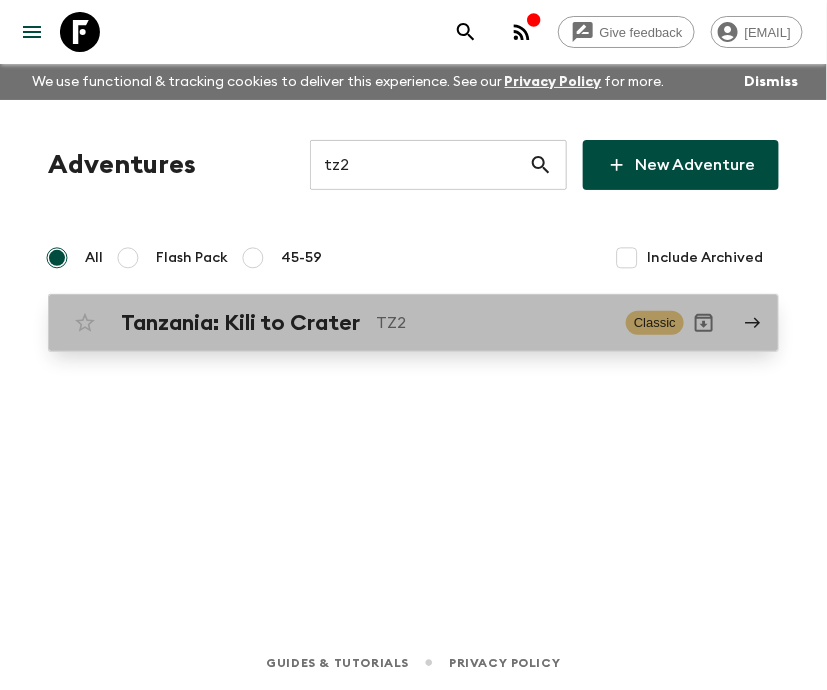 click on "Tanzania: Kili to Crater TZ2 Classic" at bounding box center [413, 323] 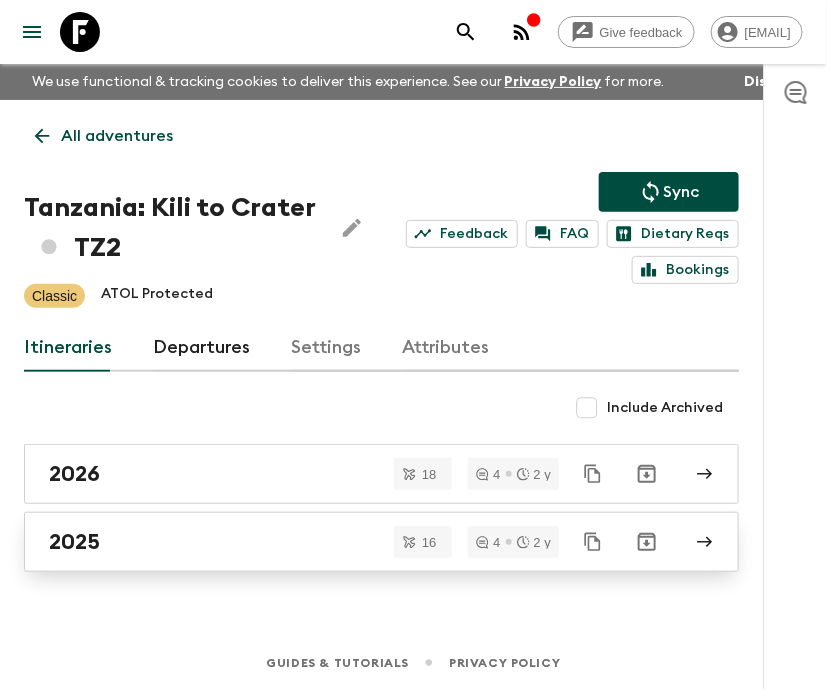 click on "2025" at bounding box center [362, 542] 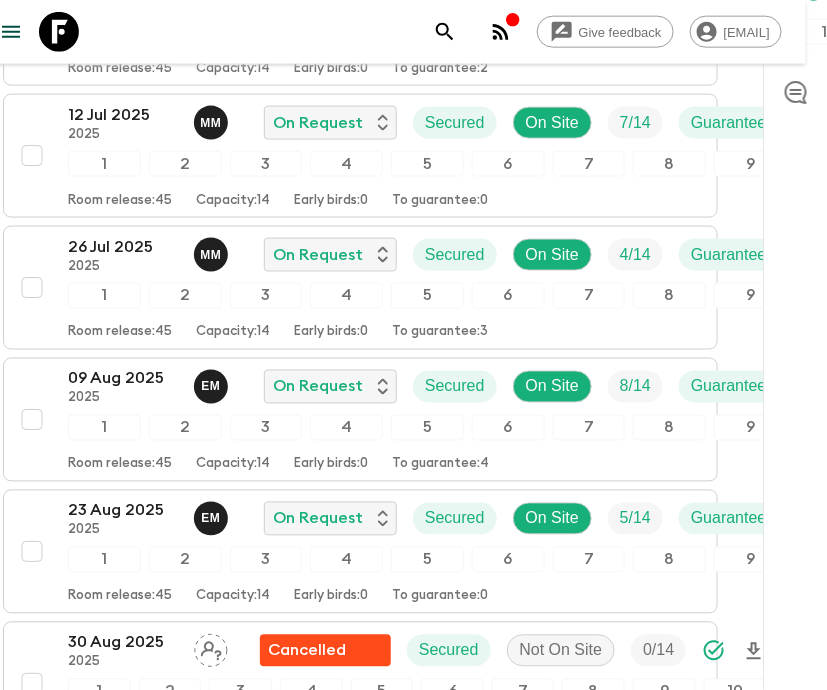 scroll, scrollTop: 528, scrollLeft: 22, axis: both 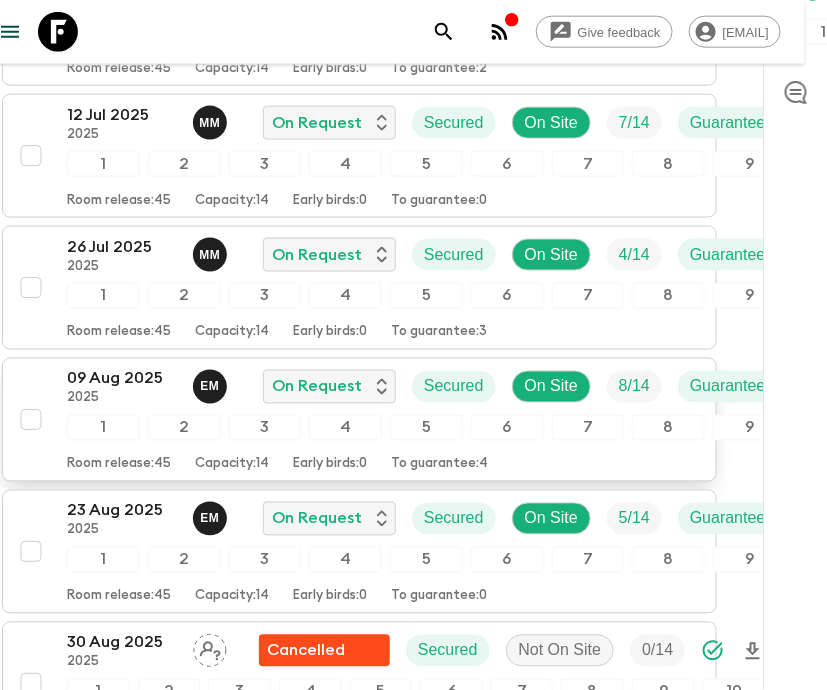 click on "Room release:  45 Capacity:  14 Early birds:  0 To guarantee:  4" at bounding box center [466, 65] 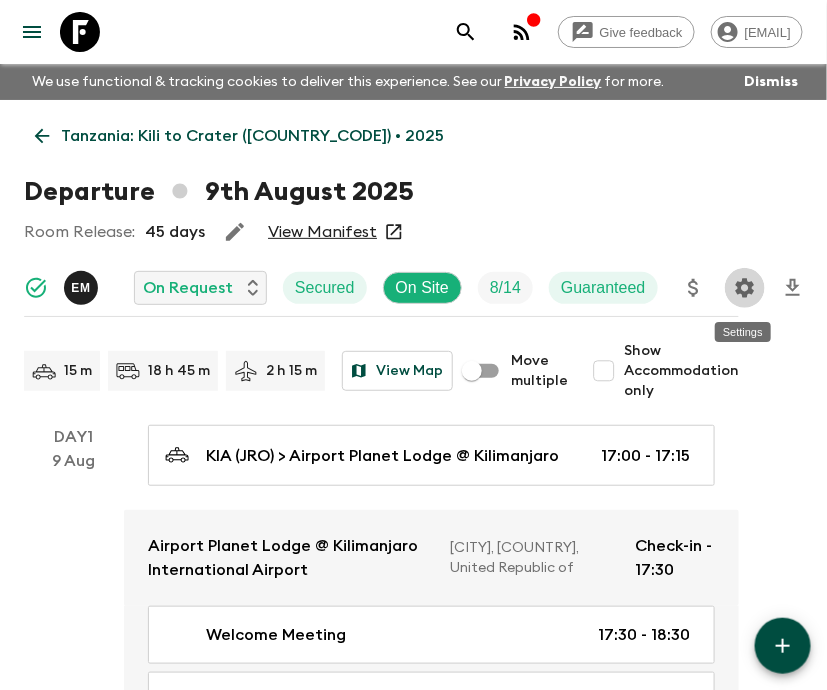 click at bounding box center (744, 287) 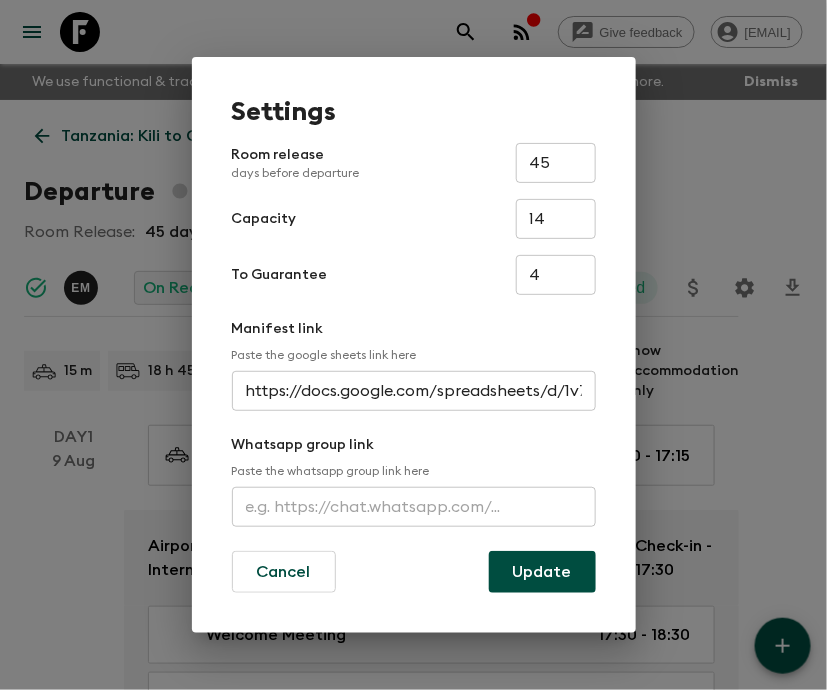 click at bounding box center (414, 507) 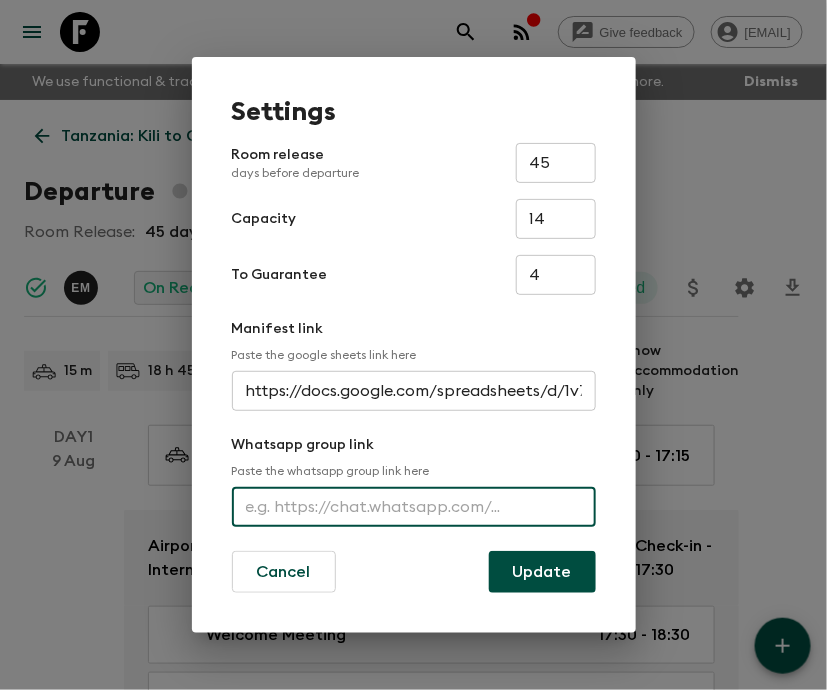 paste on "https://chat.whatsapp.com/JAol1cke9oe7LntfARoLua" 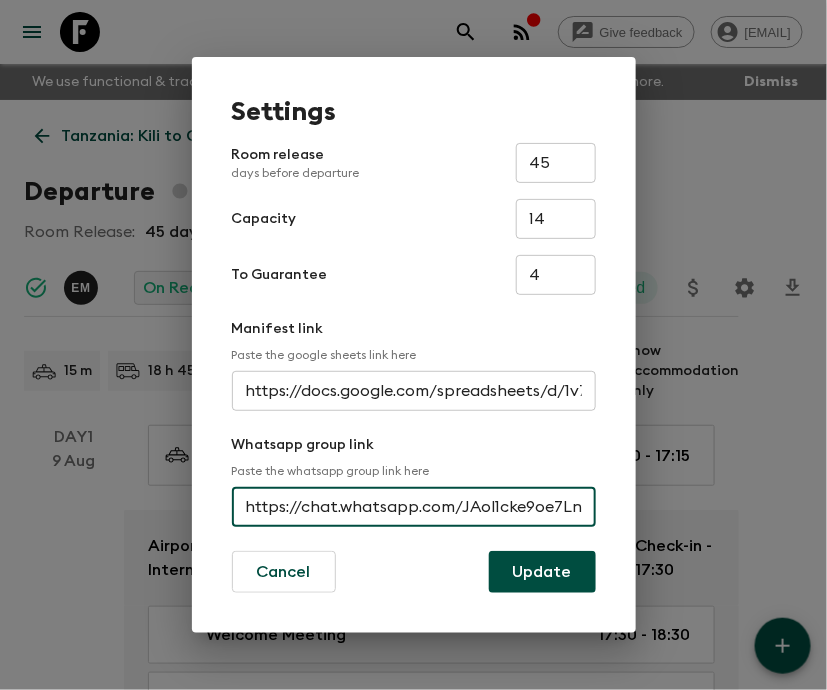 scroll, scrollTop: 0, scrollLeft: 66, axis: horizontal 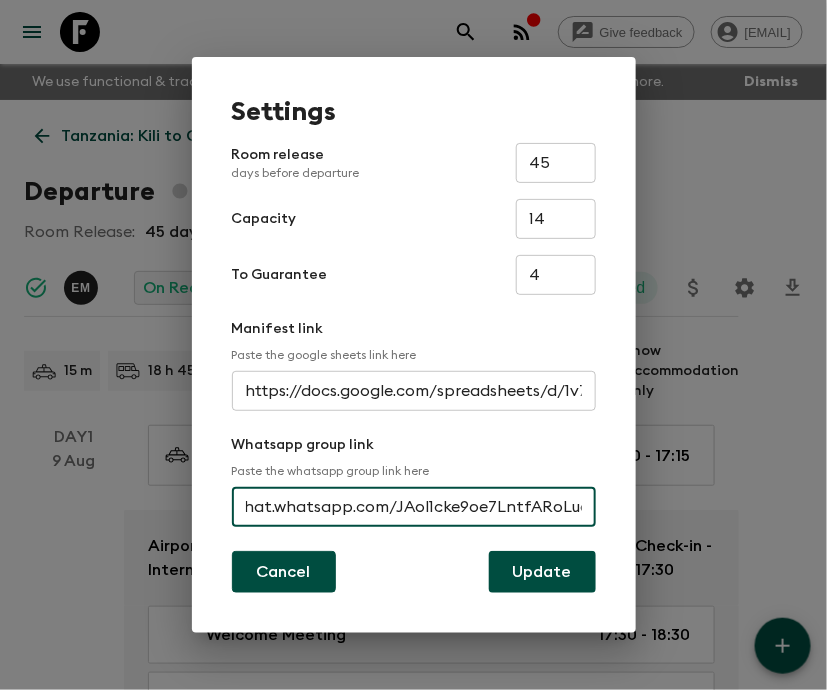 type on "https://chat.whatsapp.com/JAol1cke9oe7LntfARoLua" 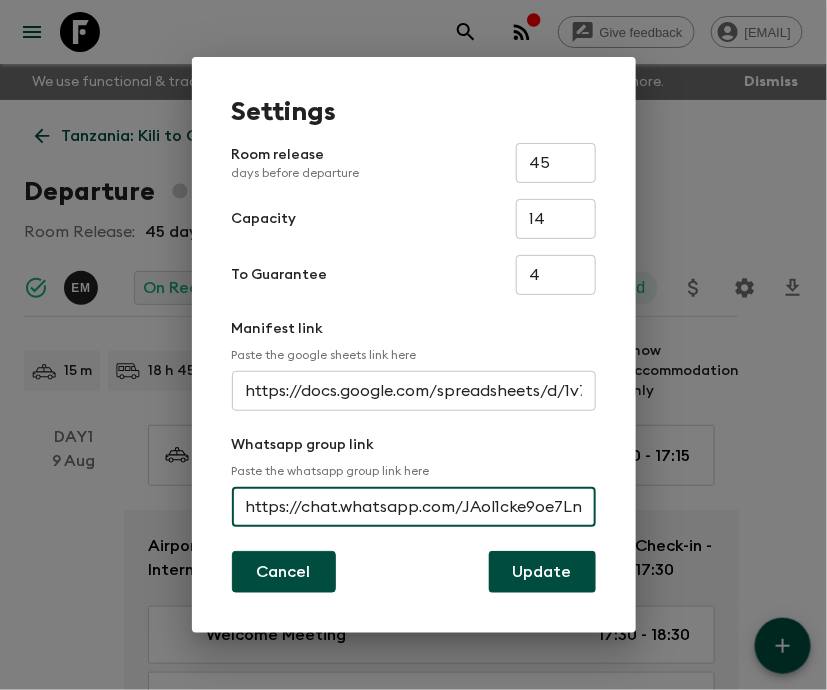 click on "Cancel" at bounding box center [284, 572] 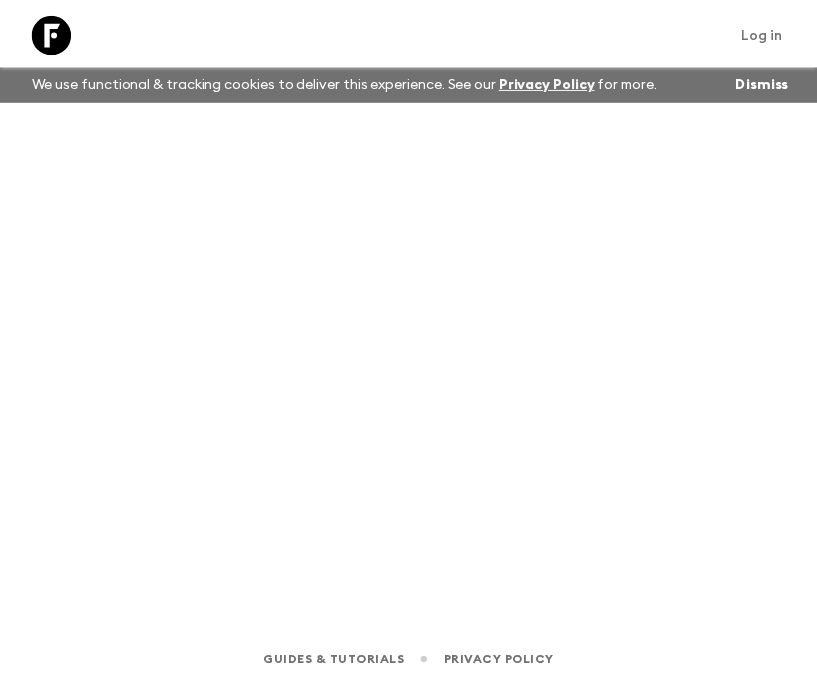 scroll, scrollTop: 0, scrollLeft: 0, axis: both 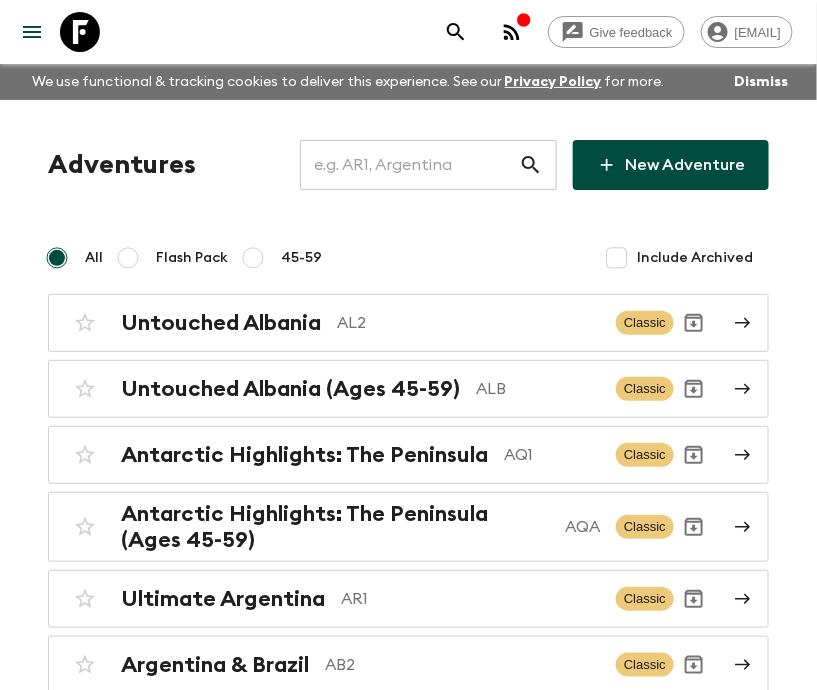 click on "Dismiss" at bounding box center (761, 82) 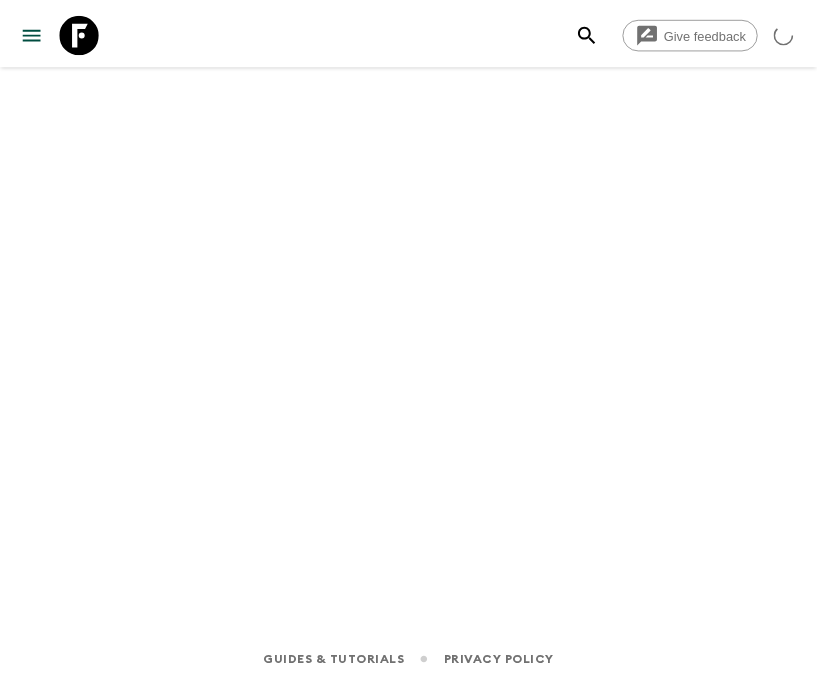 scroll, scrollTop: 0, scrollLeft: 0, axis: both 